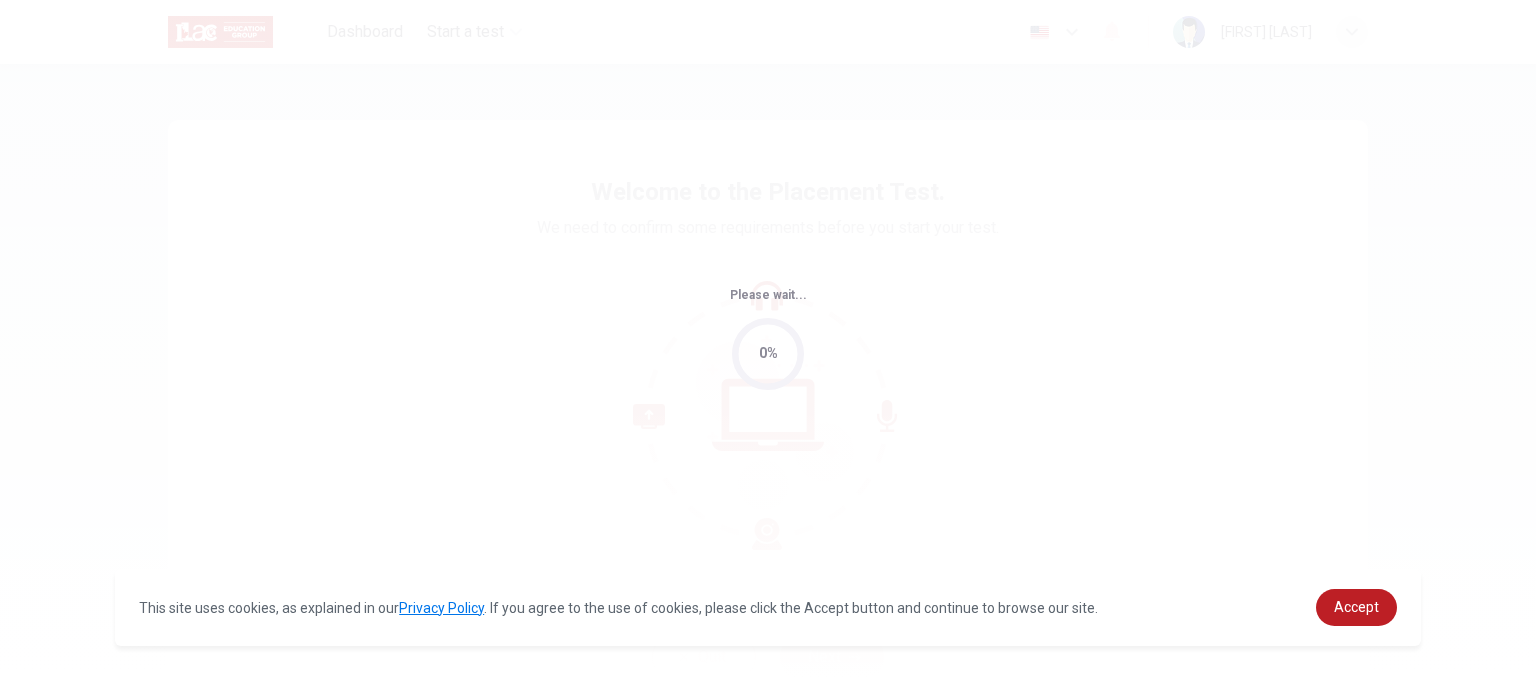 scroll, scrollTop: 0, scrollLeft: 0, axis: both 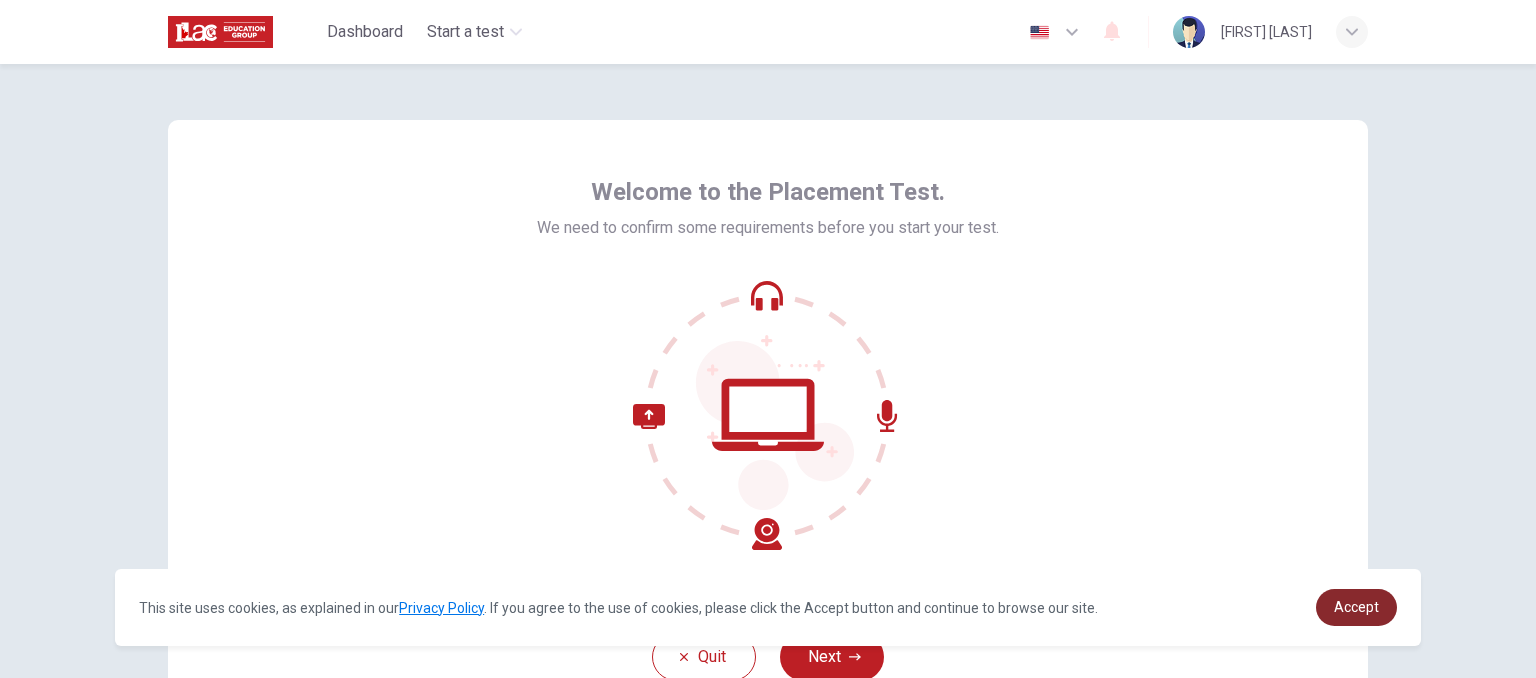 click on "Accept" at bounding box center (1356, 607) 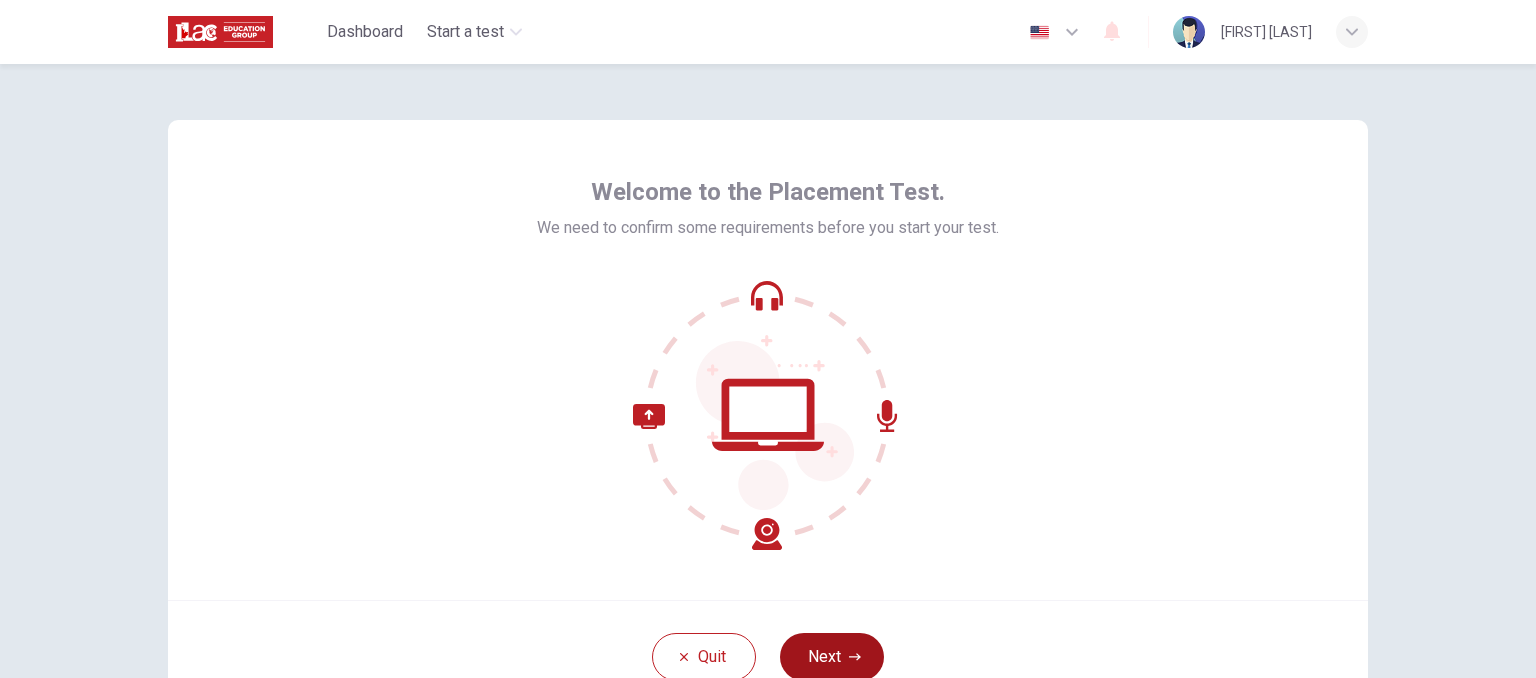 click on "Next" at bounding box center (832, 657) 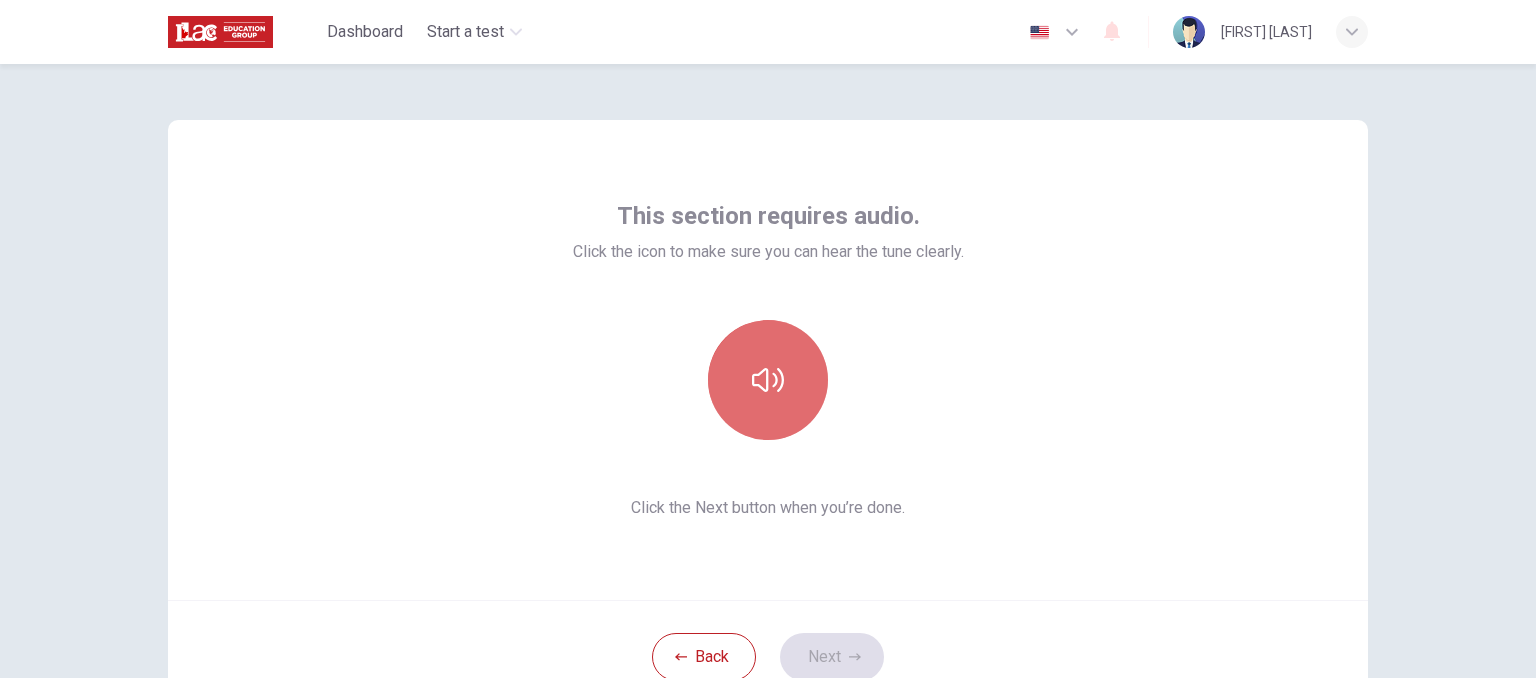 click at bounding box center (768, 380) 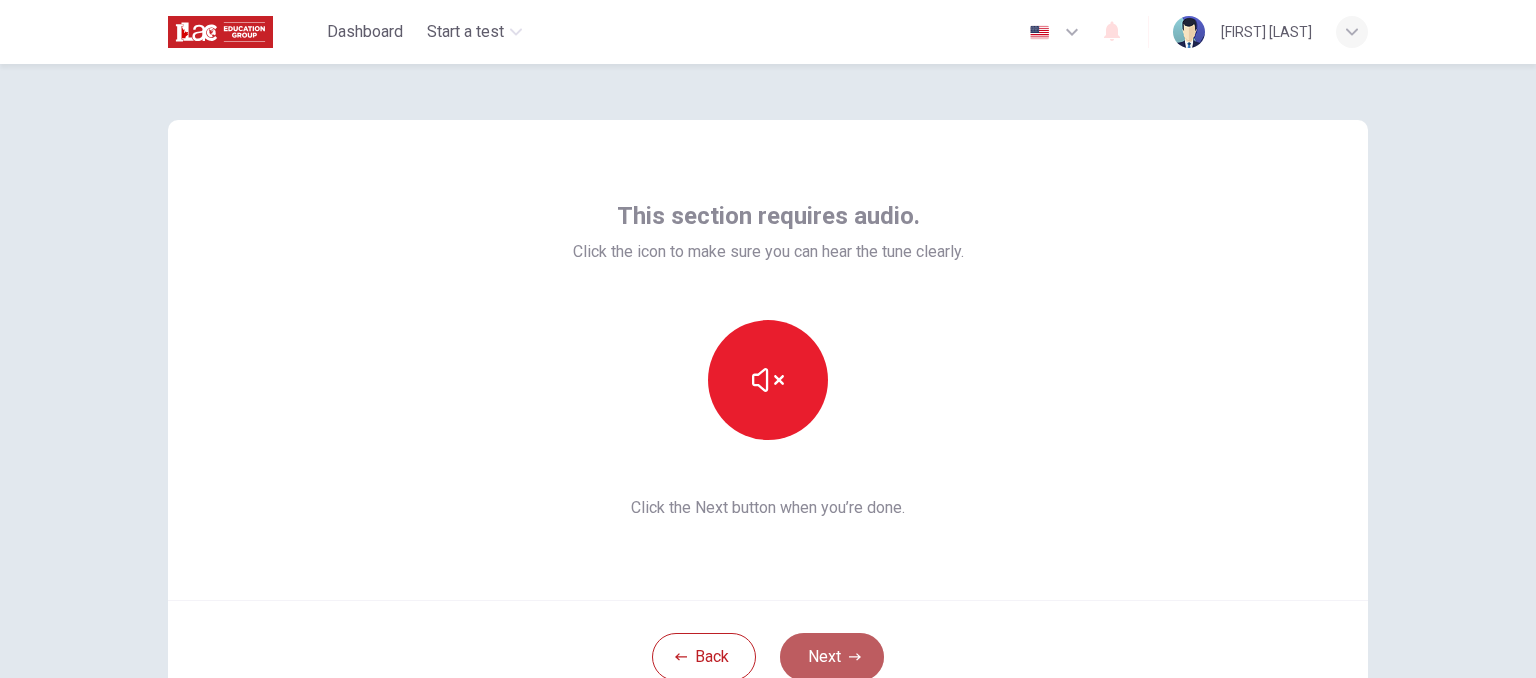 click on "Next" at bounding box center [832, 657] 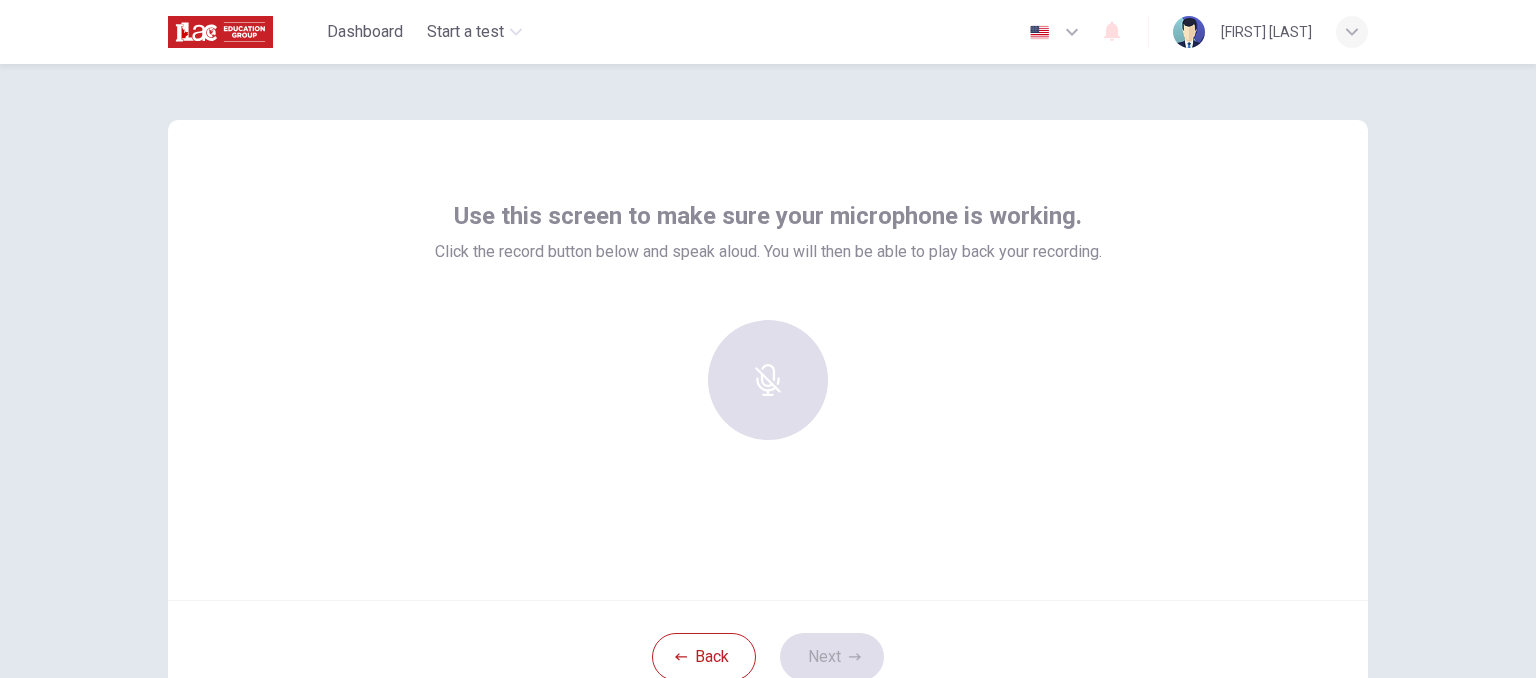 click at bounding box center [768, 380] 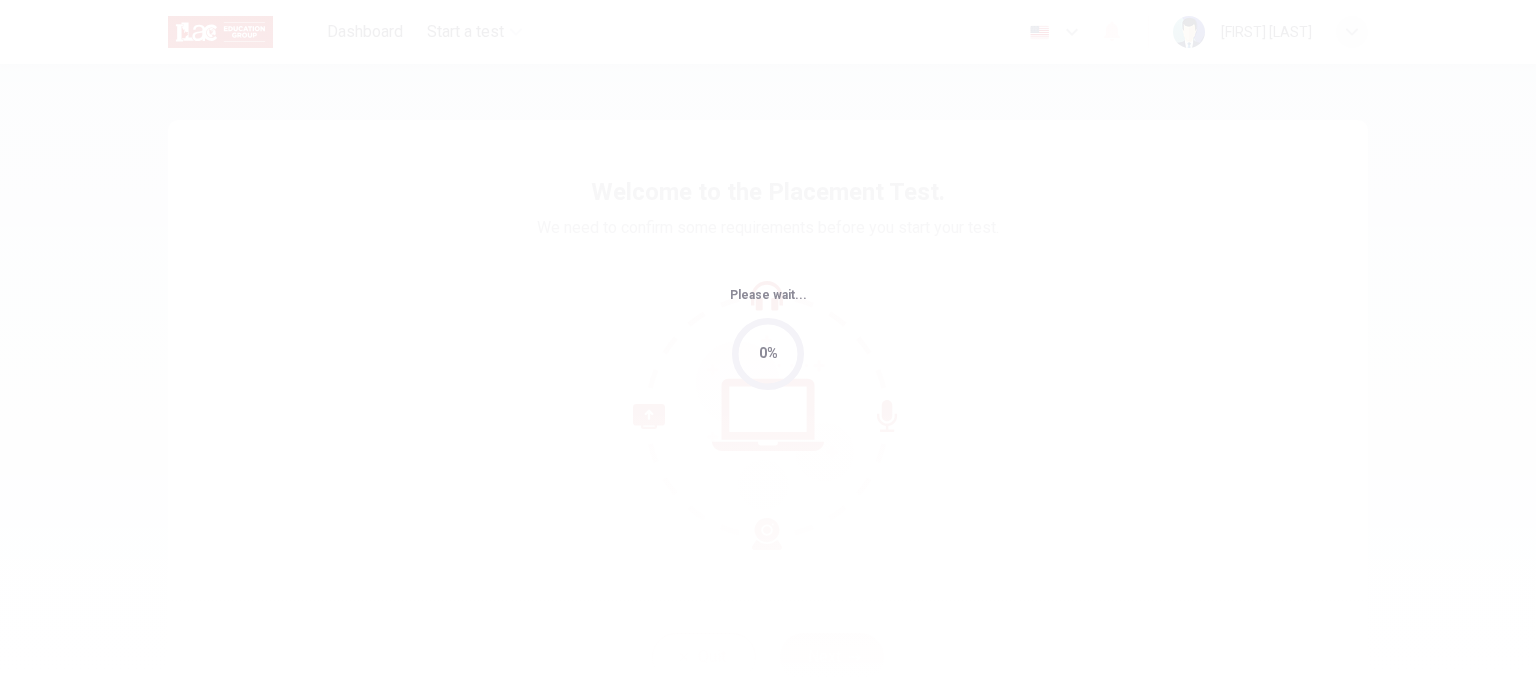 scroll, scrollTop: 0, scrollLeft: 0, axis: both 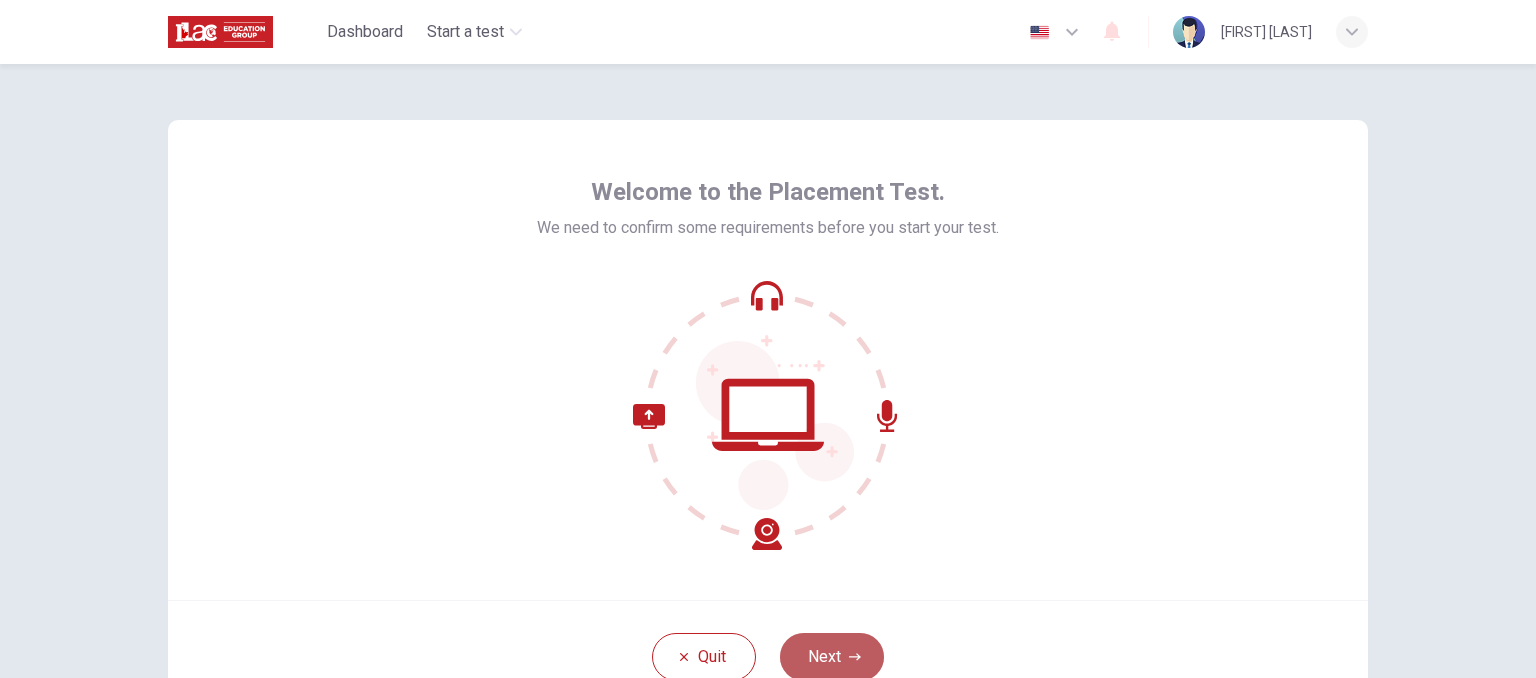 click on "Next" at bounding box center (832, 657) 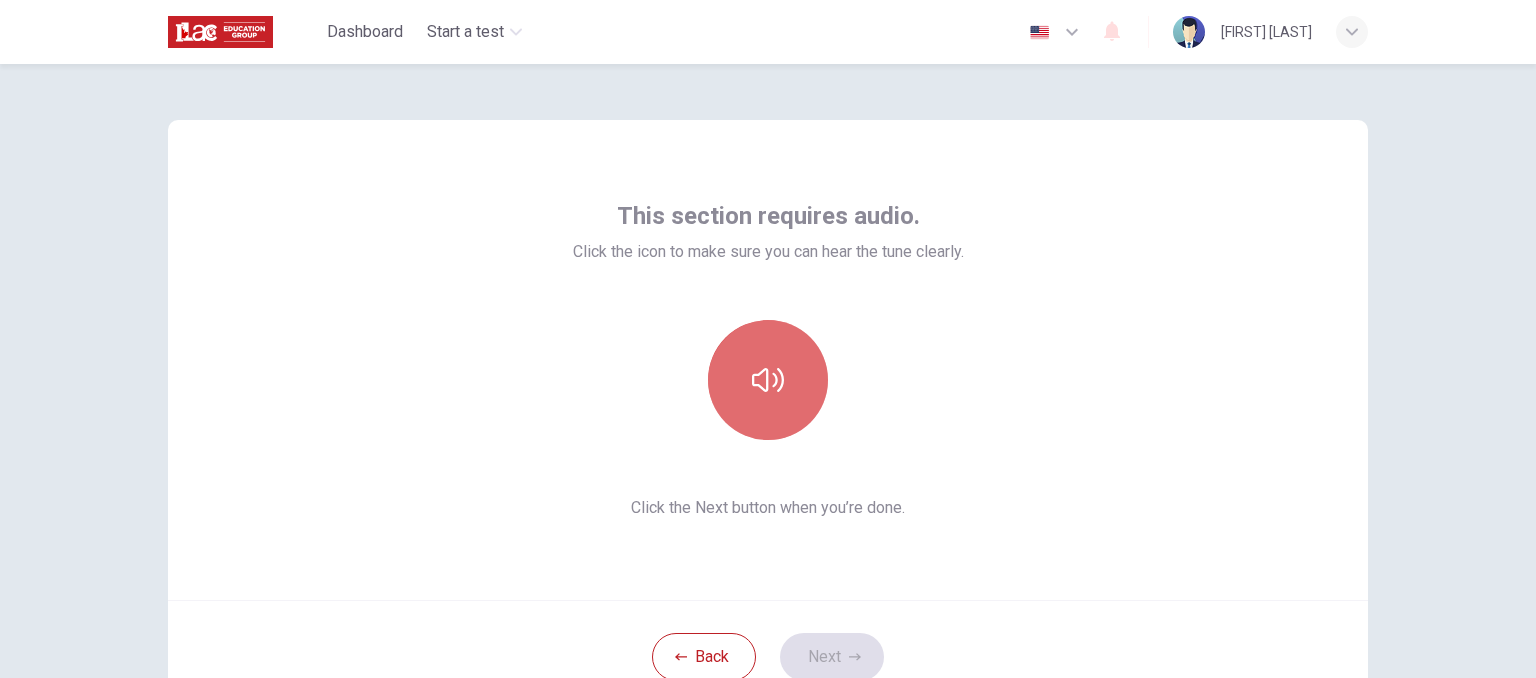 click at bounding box center [768, 380] 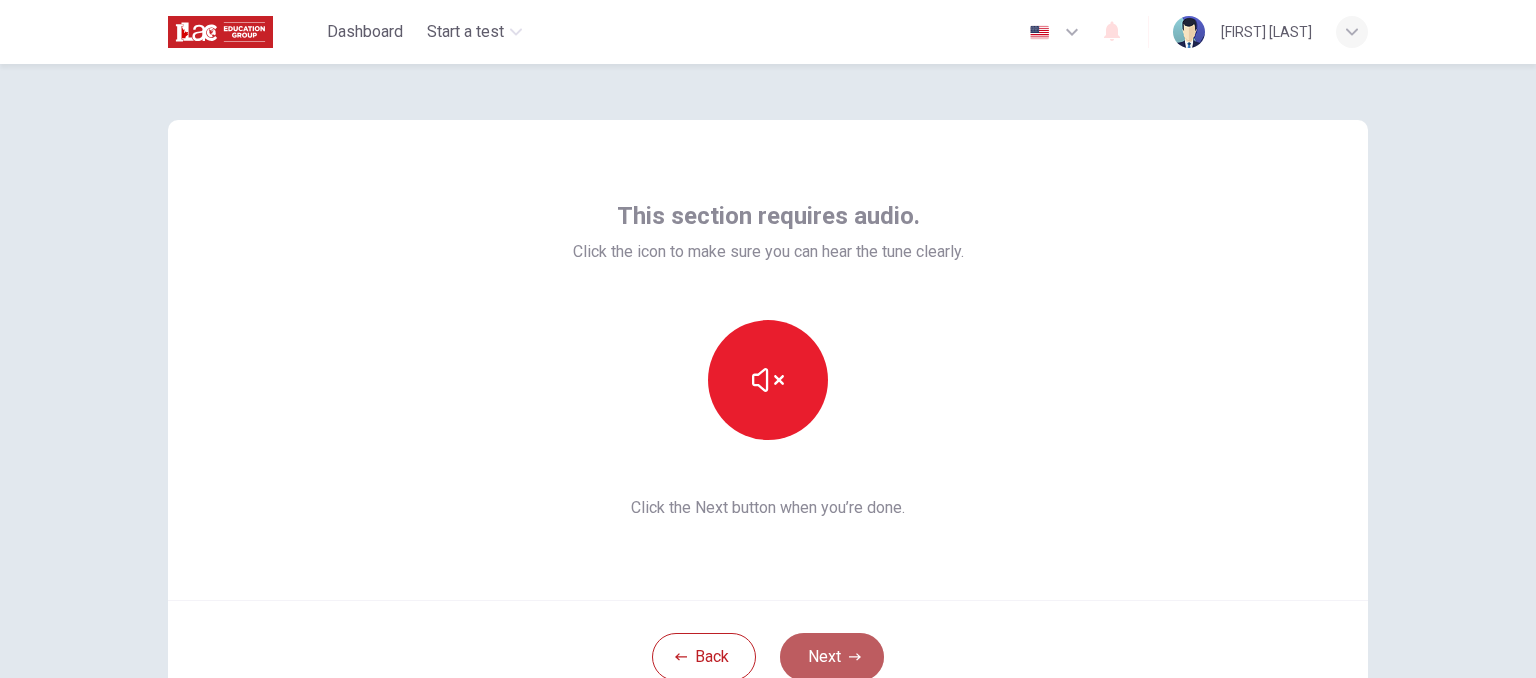 click at bounding box center [855, 657] 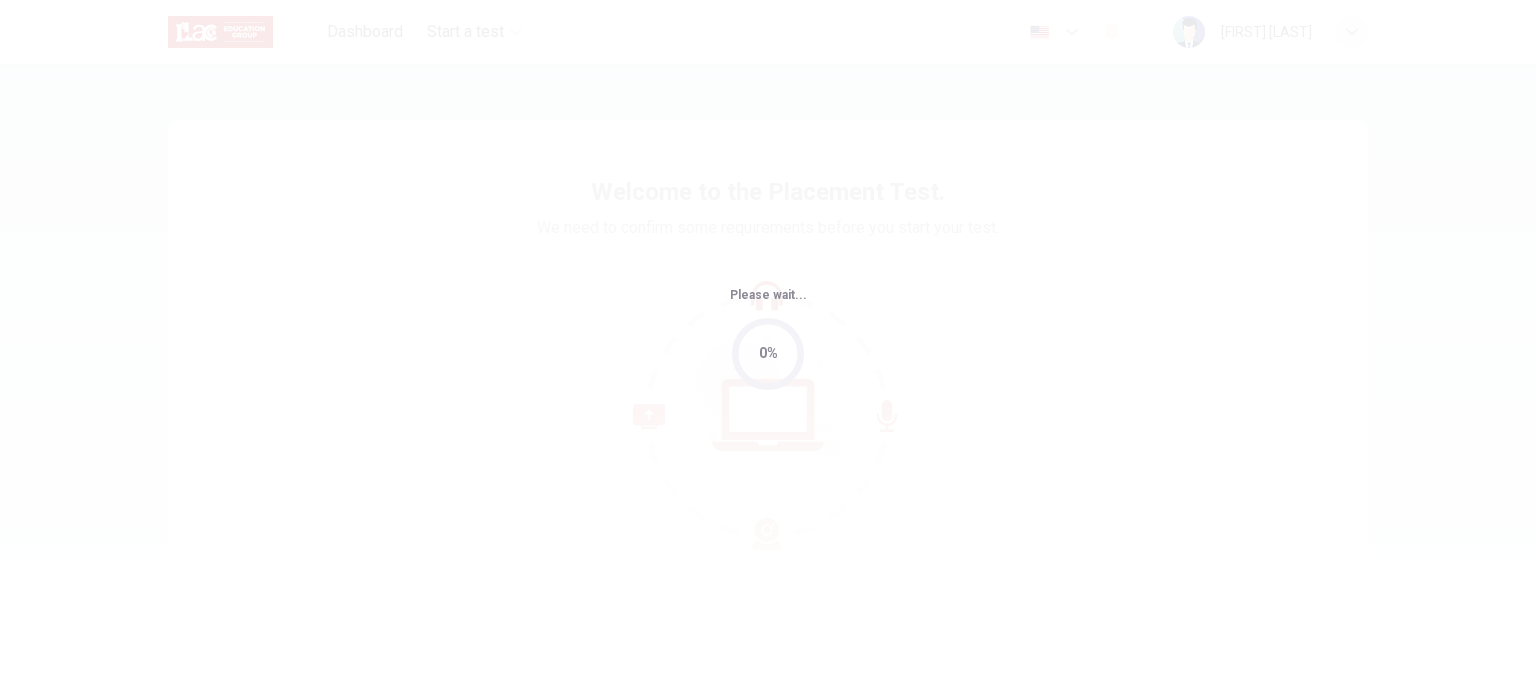 scroll, scrollTop: 0, scrollLeft: 0, axis: both 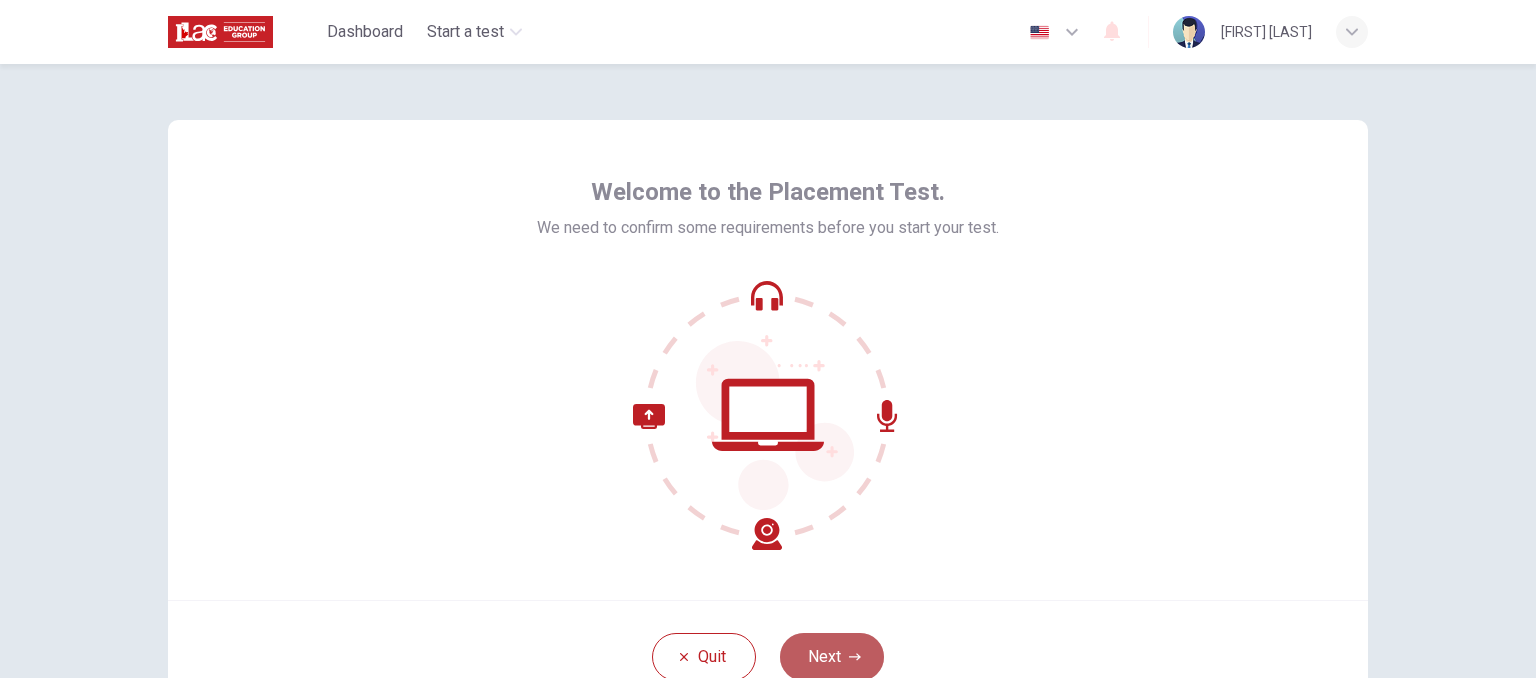 click on "Next" at bounding box center [832, 657] 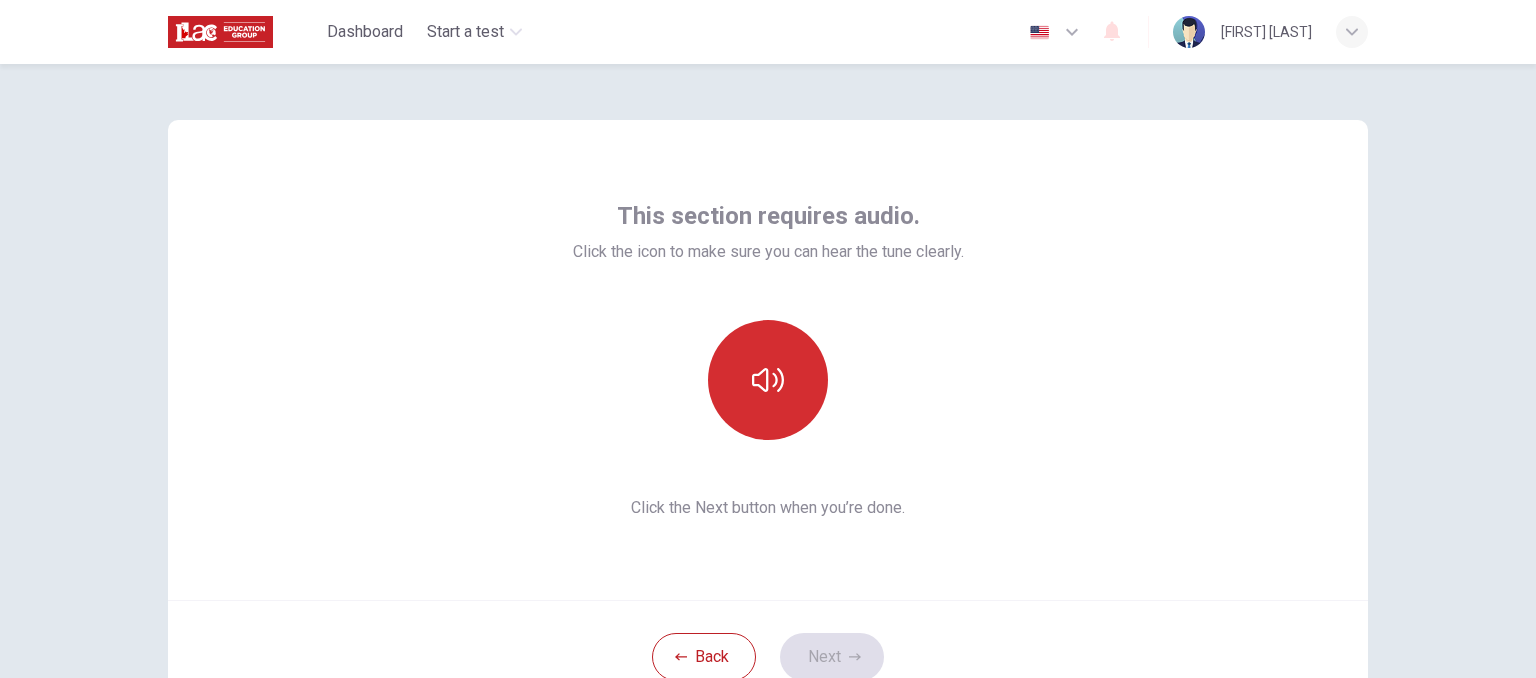 click at bounding box center [768, 380] 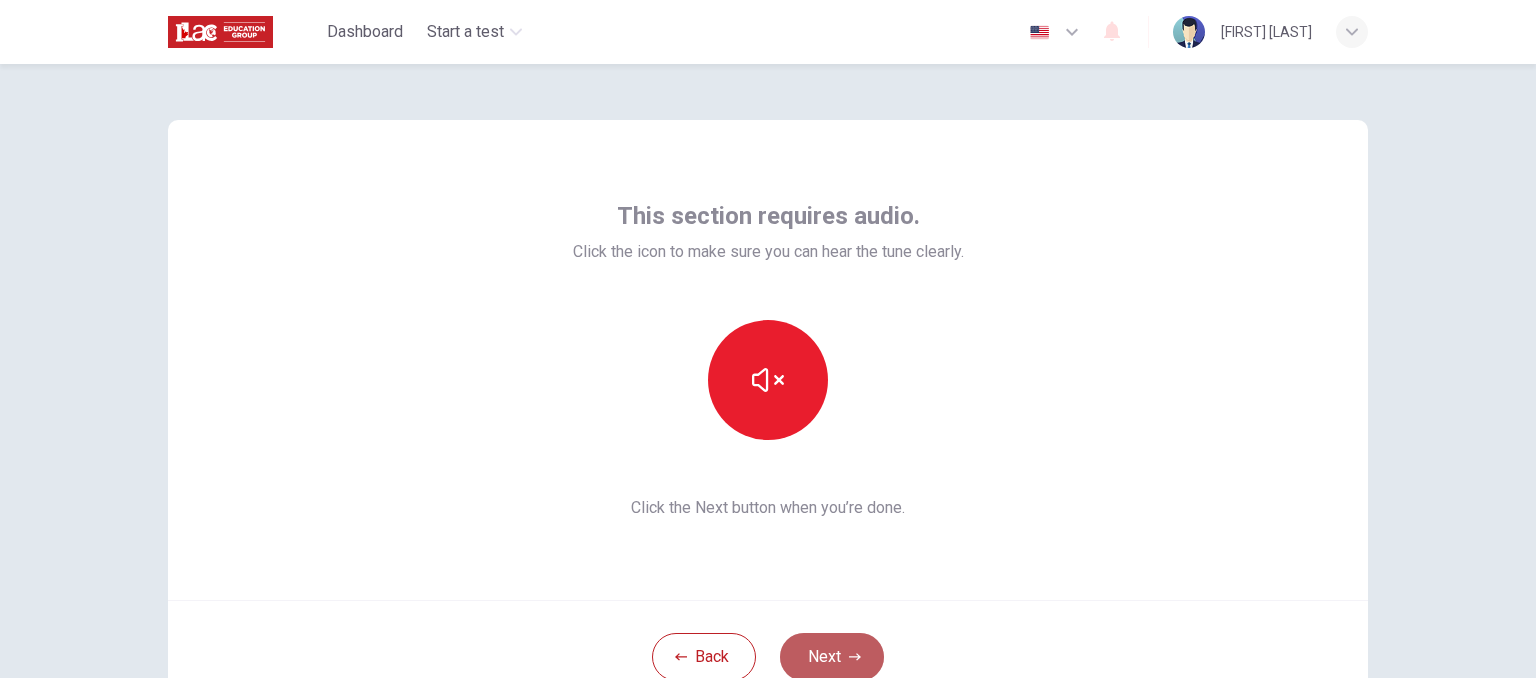 click on "Next" at bounding box center (832, 657) 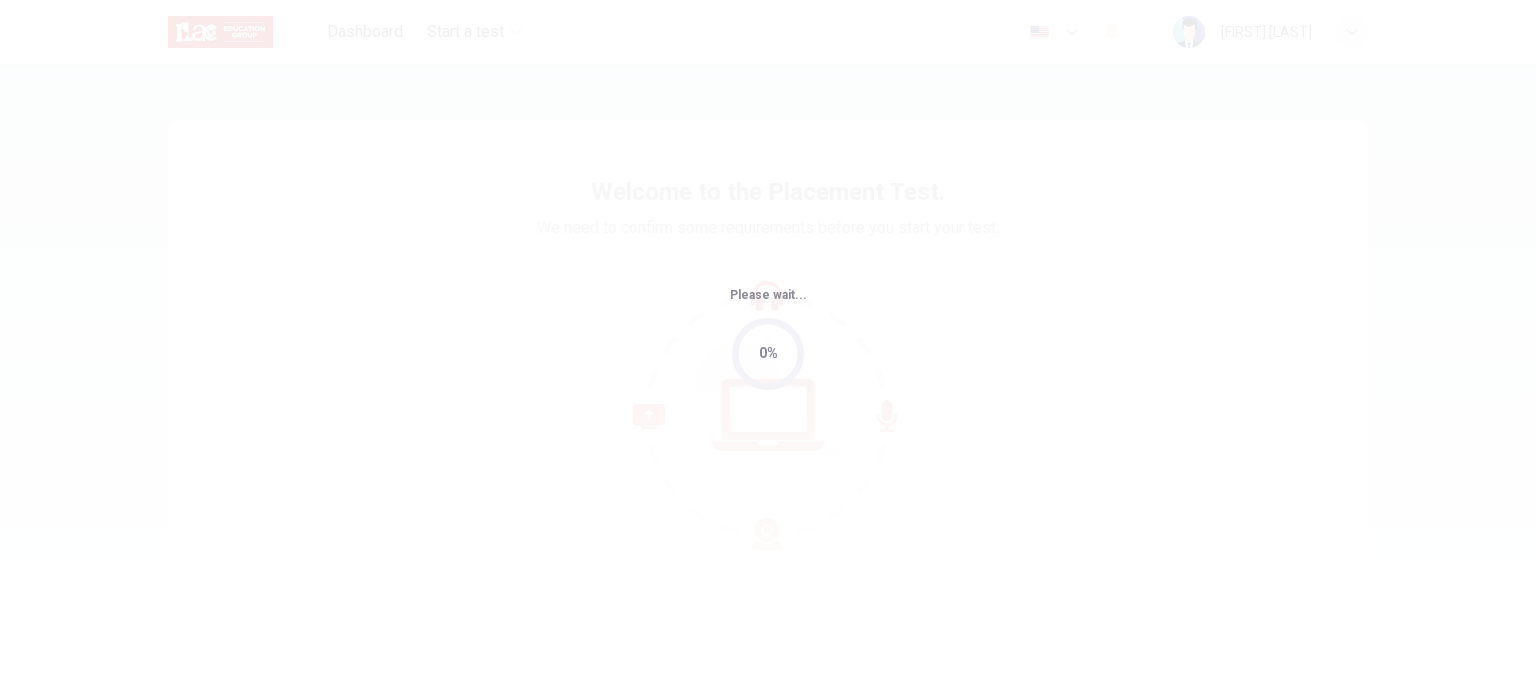 scroll, scrollTop: 0, scrollLeft: 0, axis: both 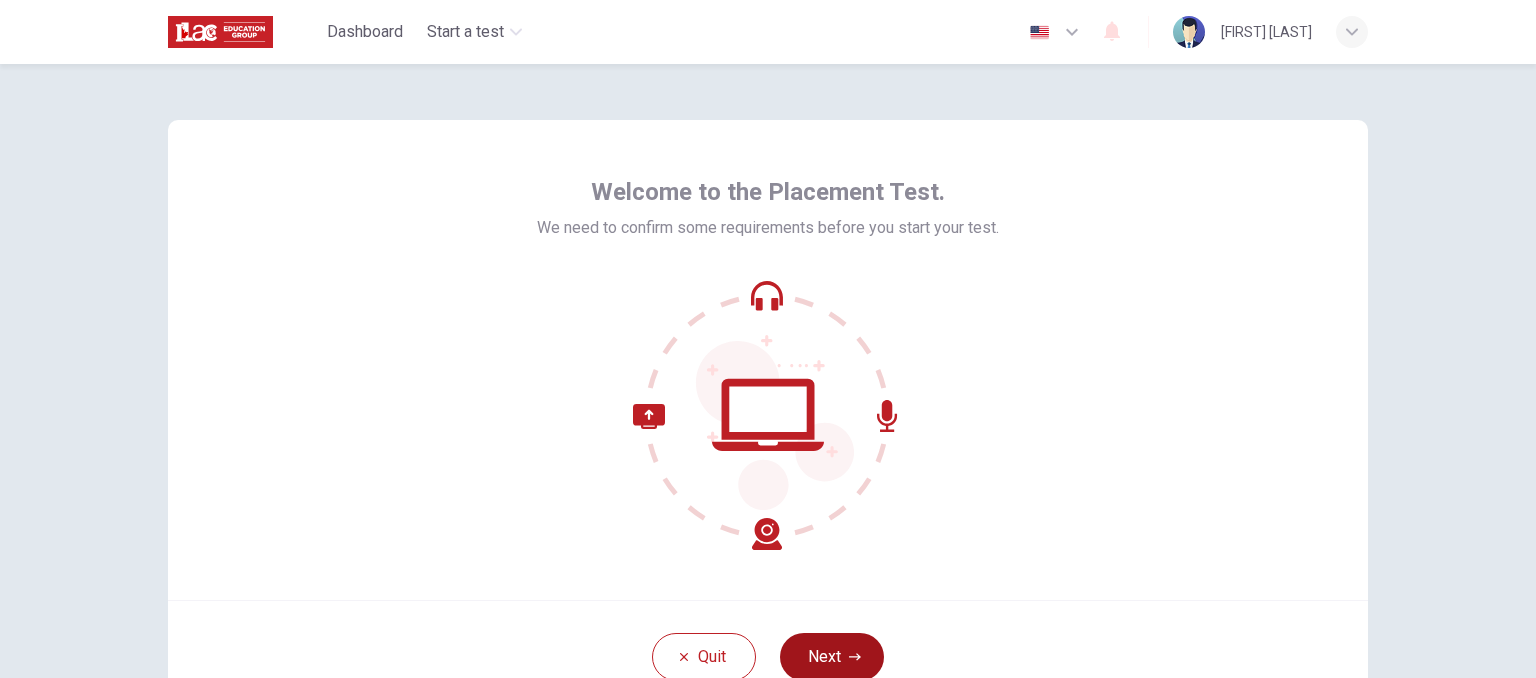 click on "Next" at bounding box center [832, 657] 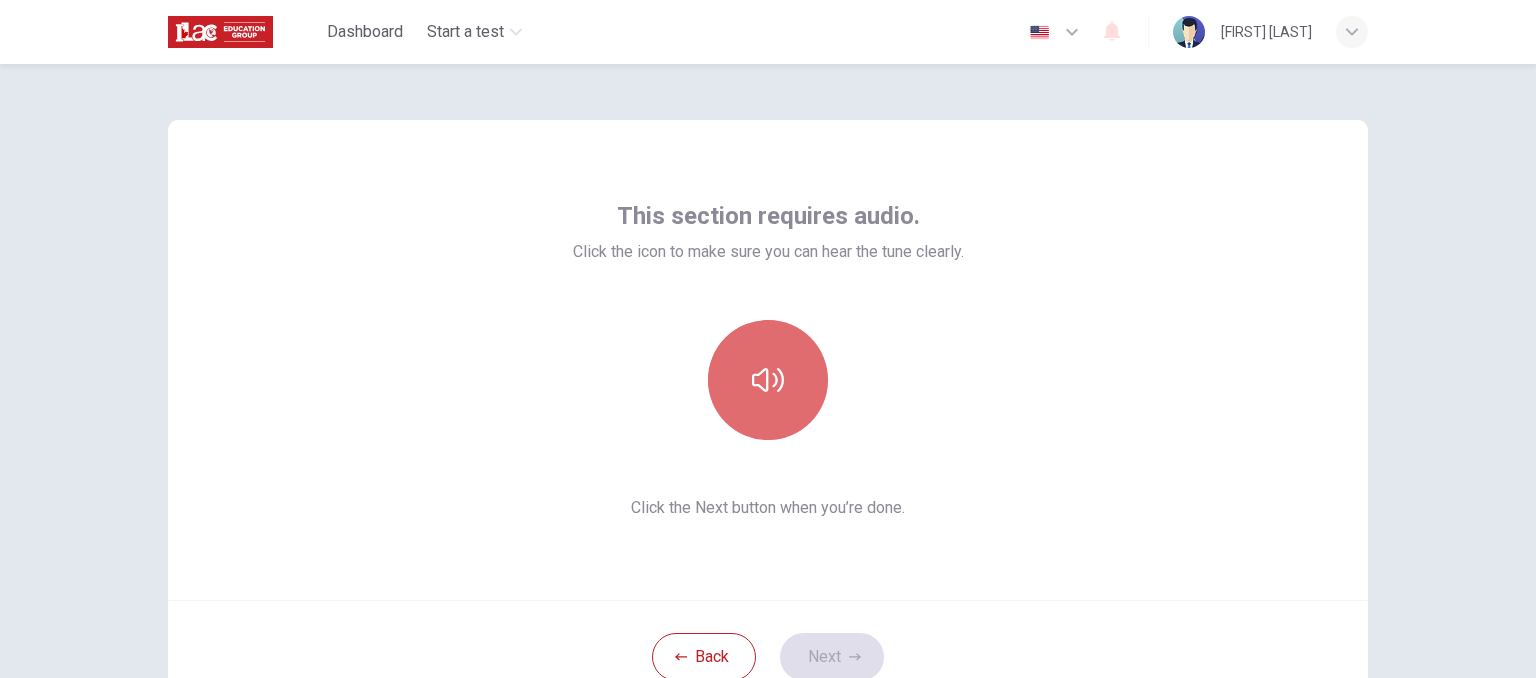 click at bounding box center (768, 380) 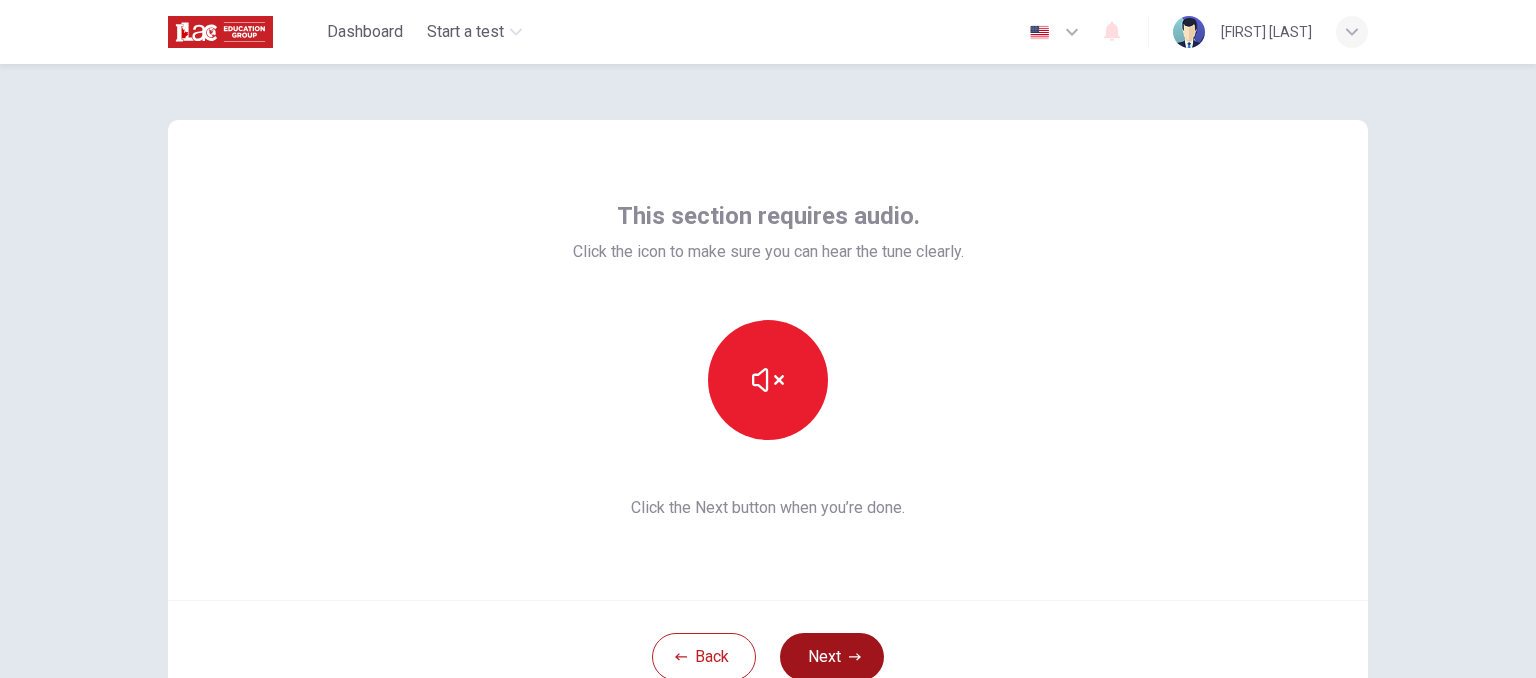 click on "Next" at bounding box center [832, 657] 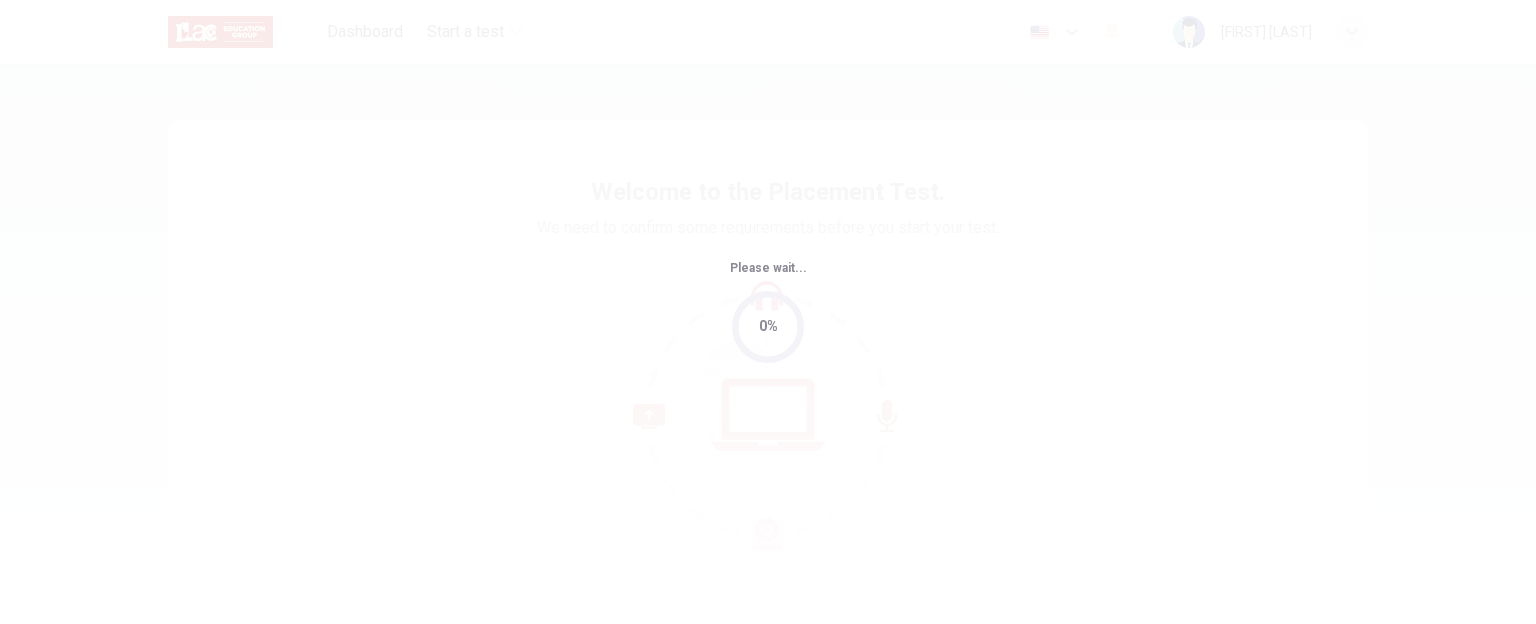 scroll, scrollTop: 0, scrollLeft: 0, axis: both 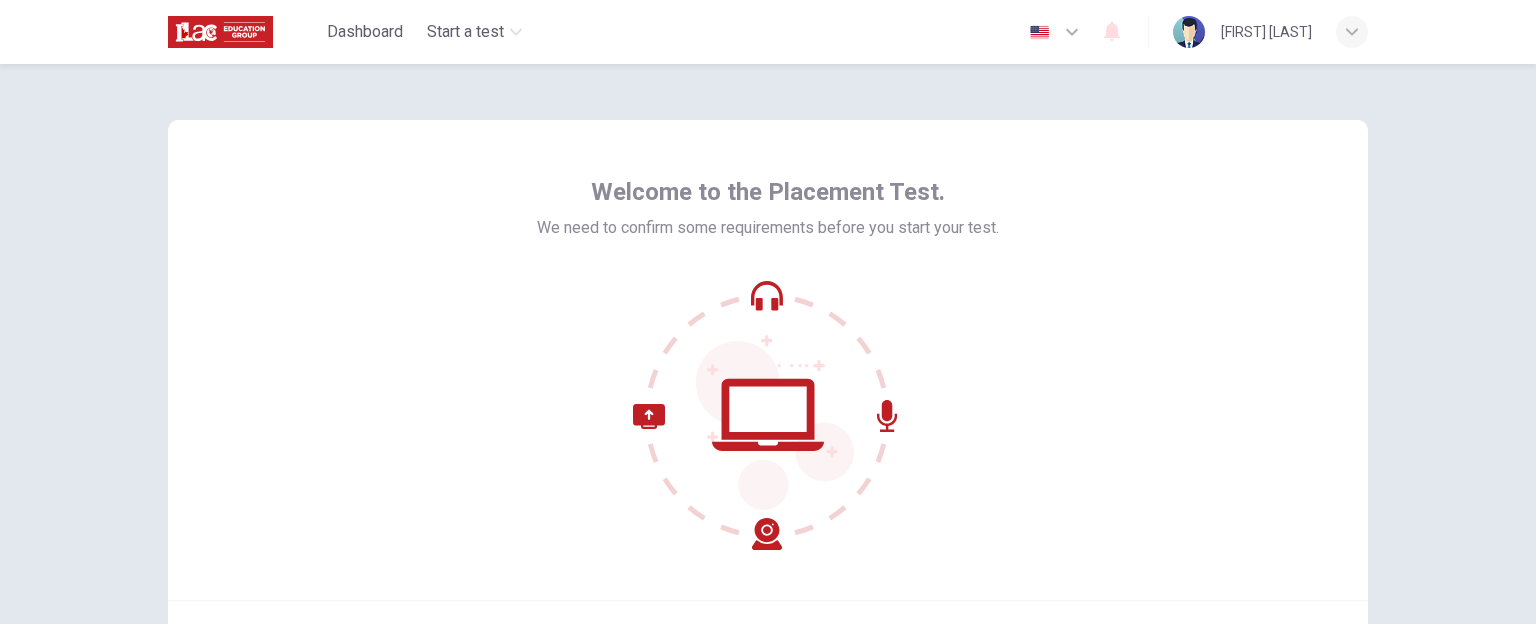 click on "Welcome to the Placement Test. We need to confirm some requirements before you start your test." at bounding box center [768, 360] 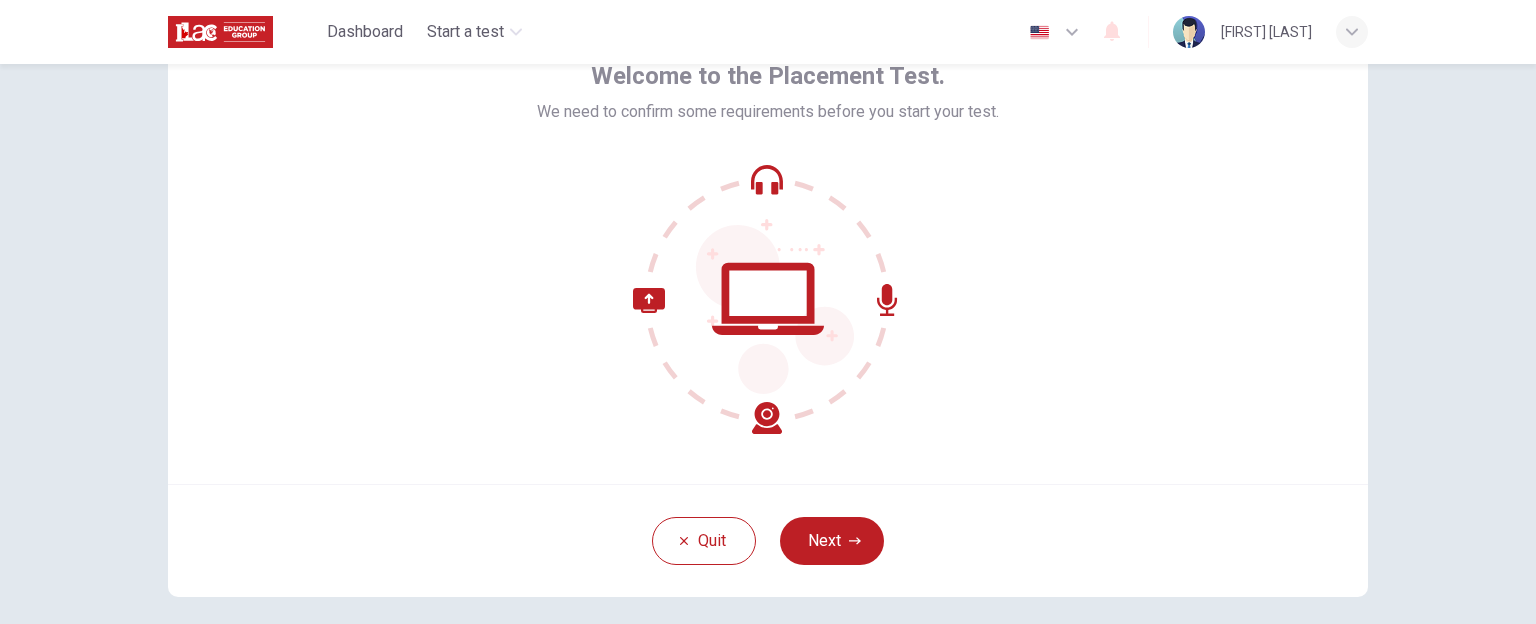 scroll, scrollTop: 120, scrollLeft: 0, axis: vertical 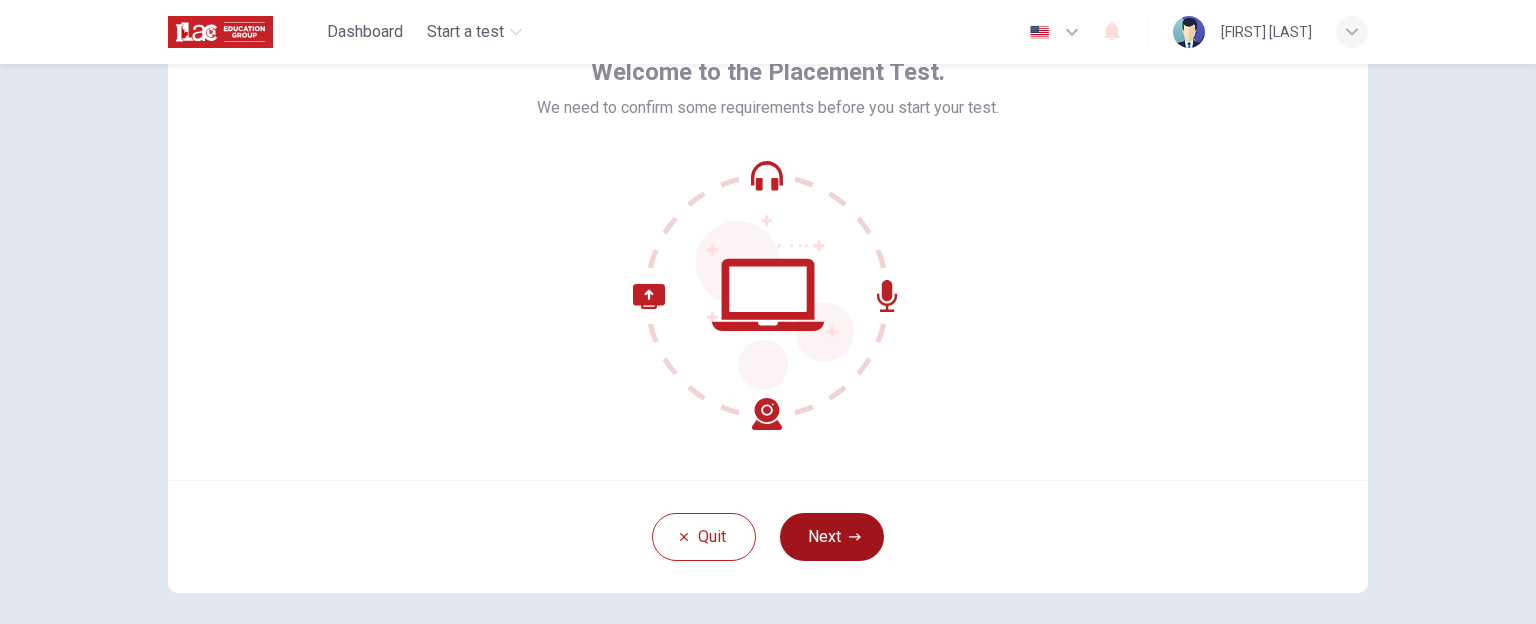 click on "Next" at bounding box center (832, 537) 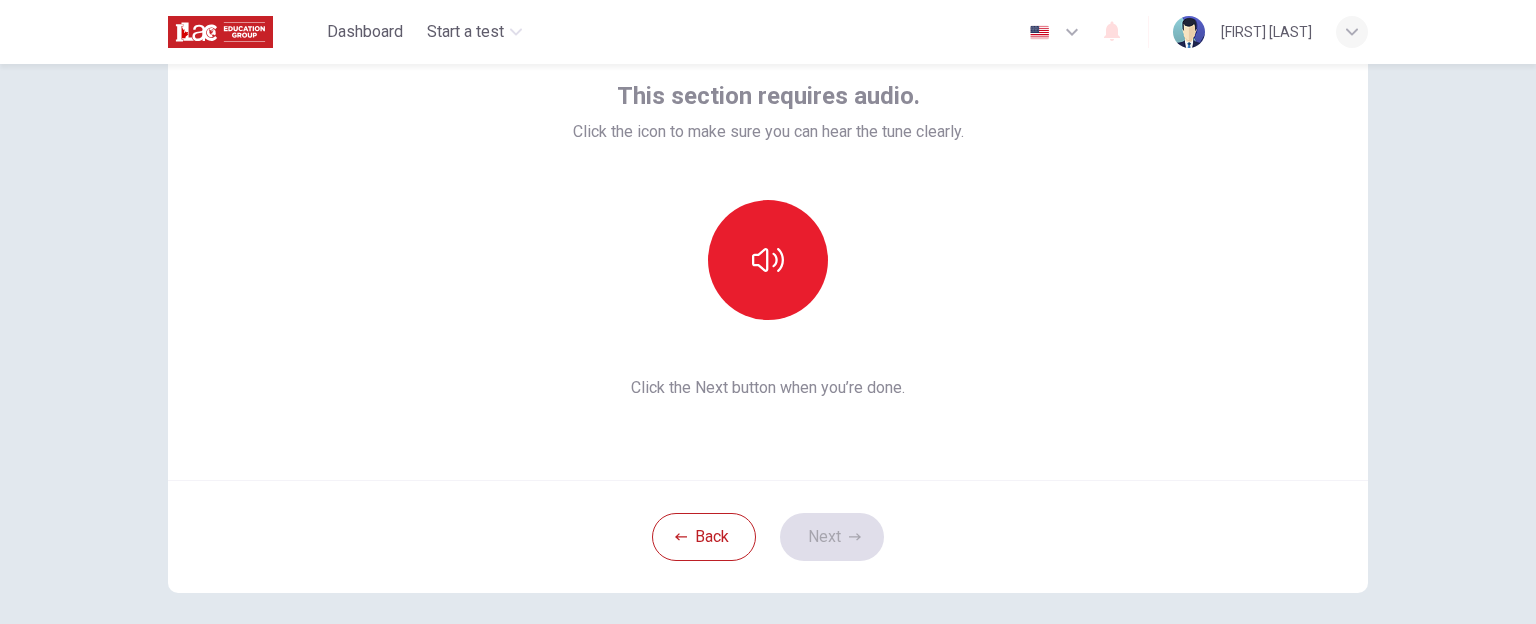click at bounding box center (768, 260) 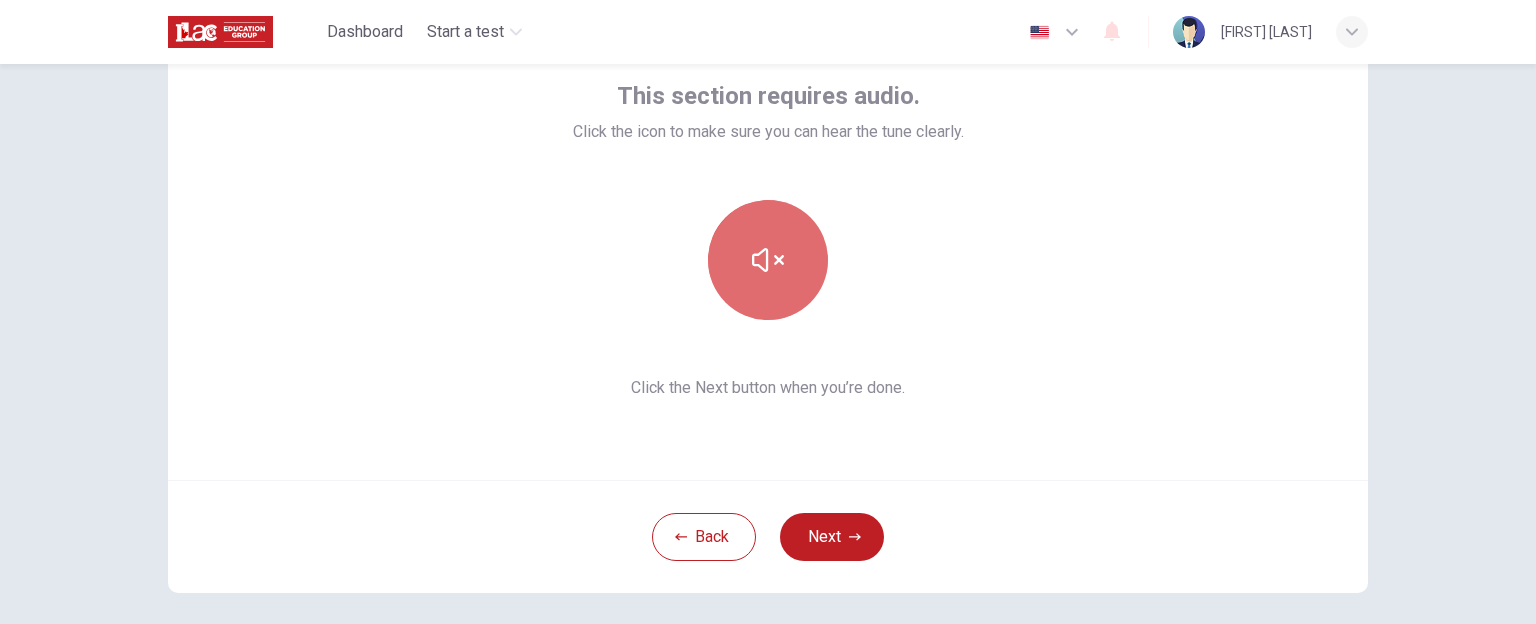 click at bounding box center (768, 260) 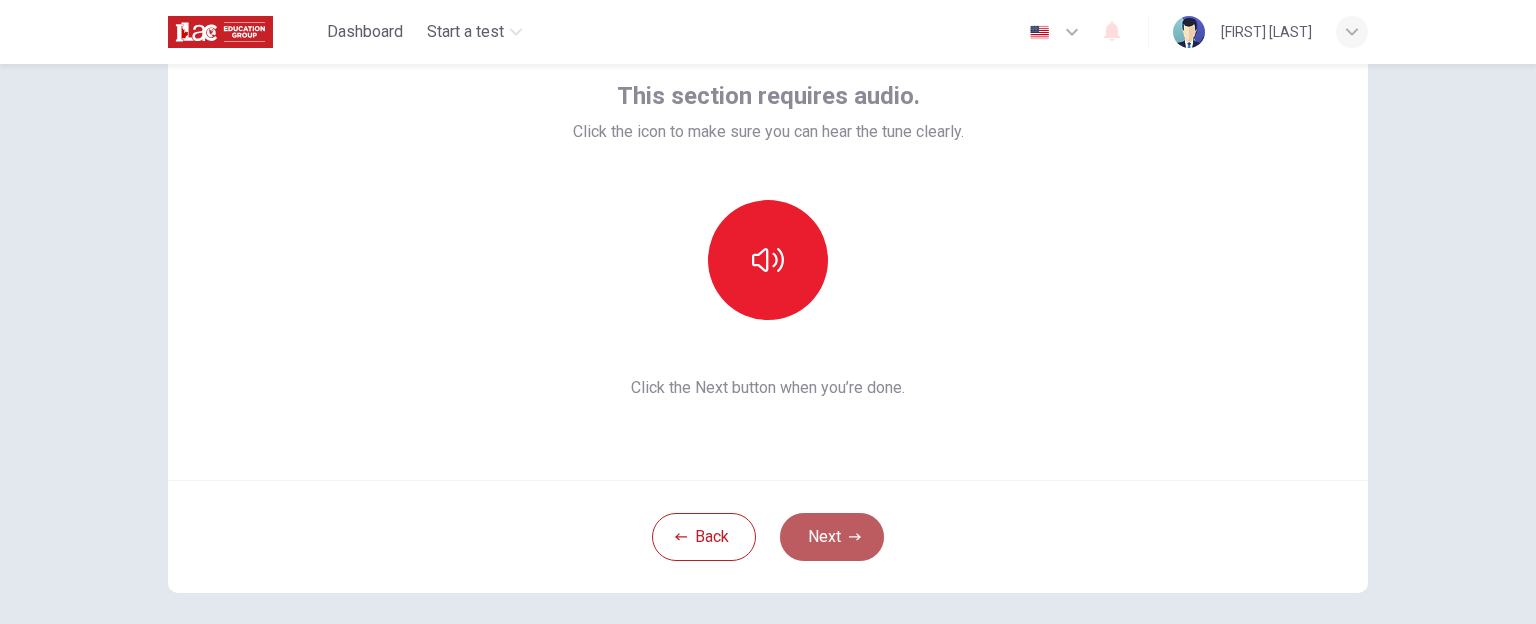 click on "Next" at bounding box center (832, 537) 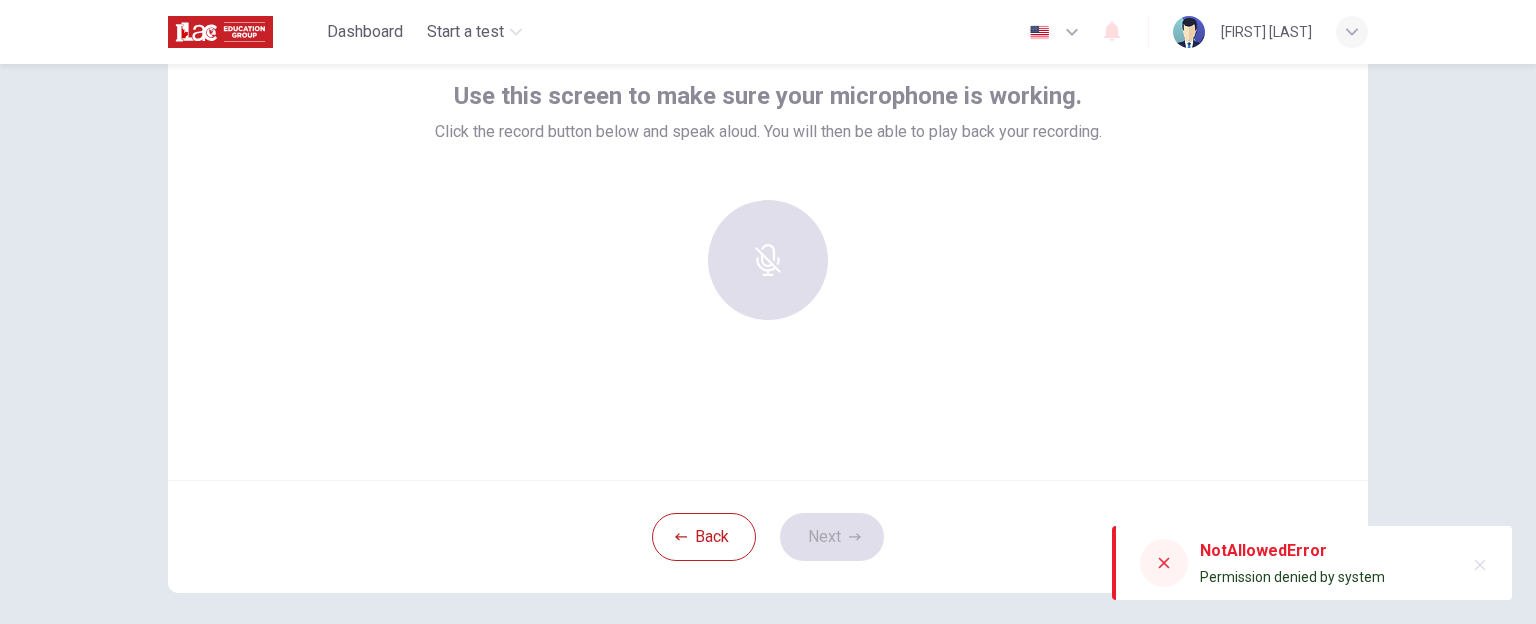 click at bounding box center (768, 260) 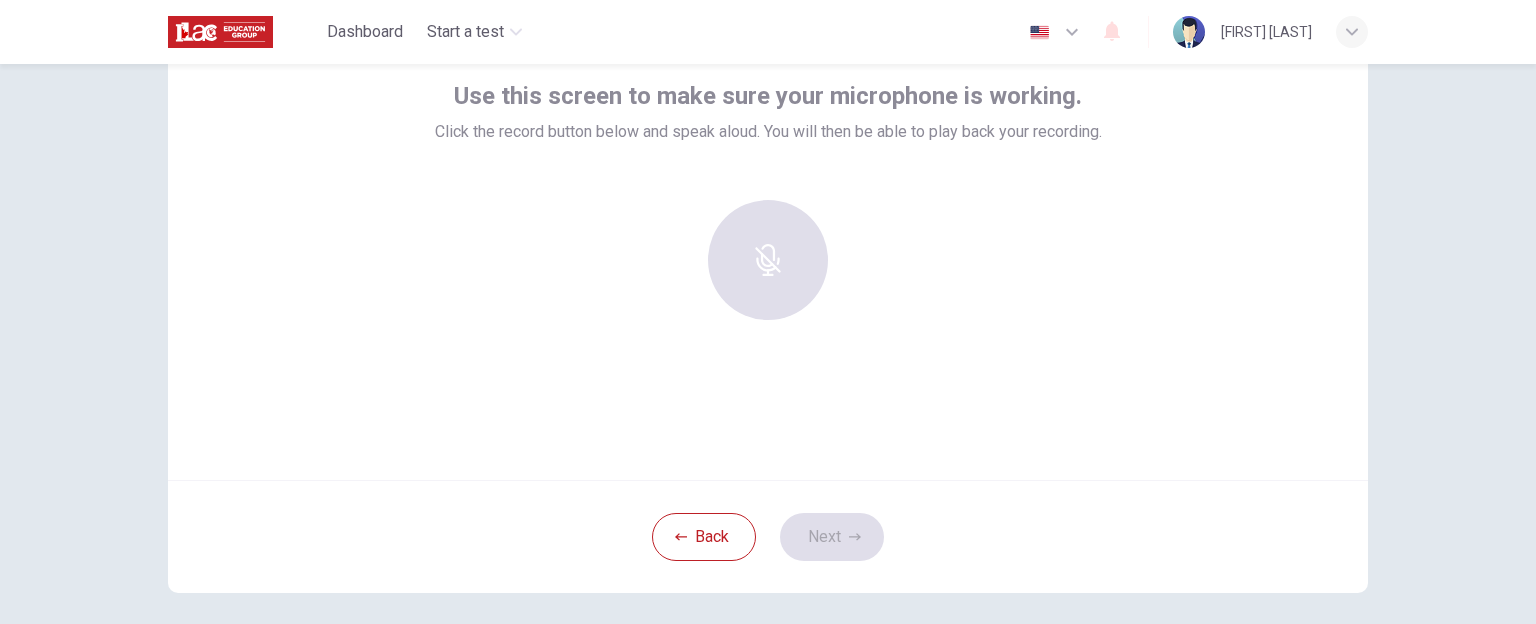 click at bounding box center [768, 260] 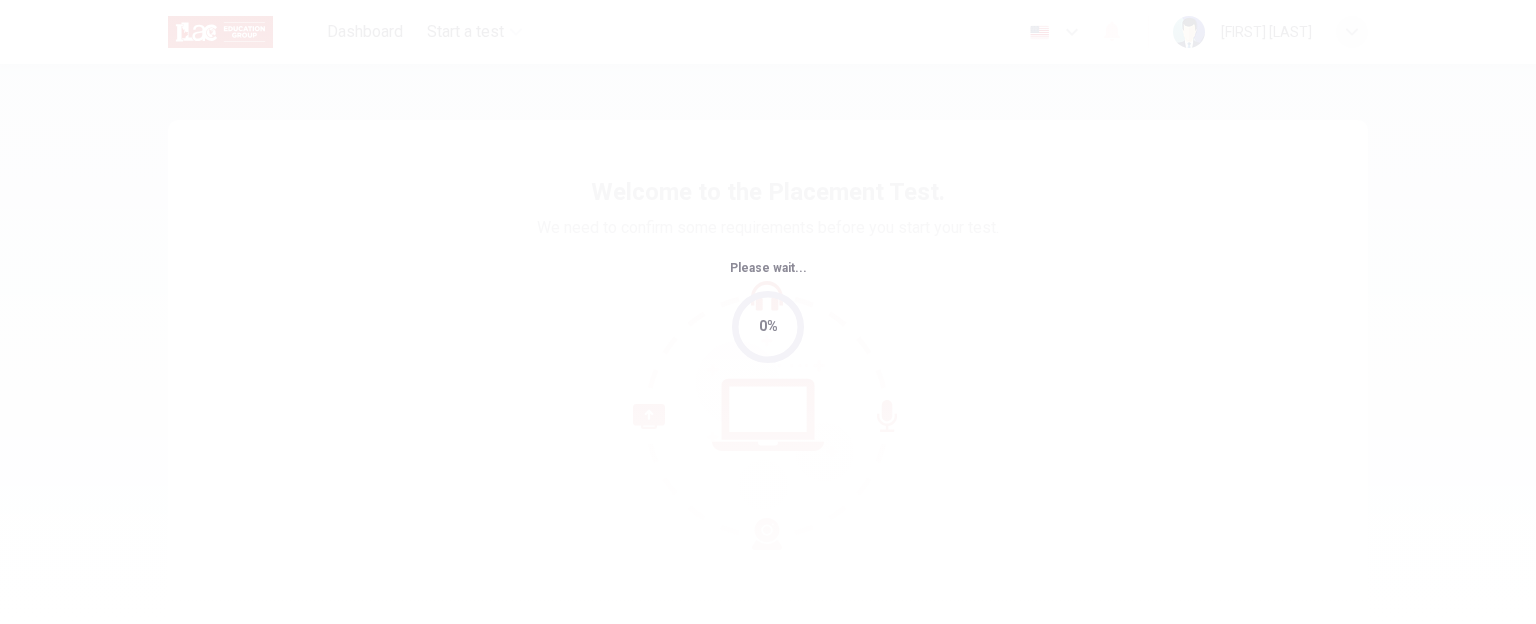 scroll, scrollTop: 0, scrollLeft: 0, axis: both 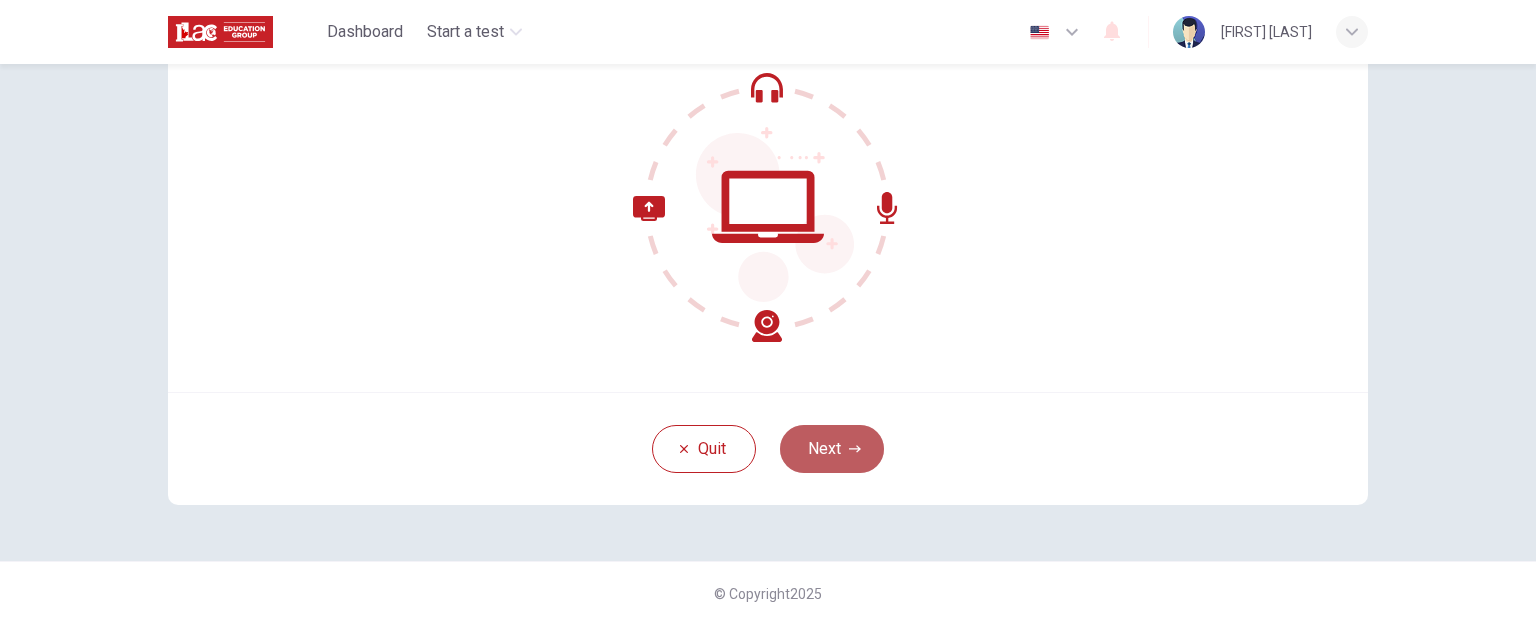 click on "Next" at bounding box center [832, 449] 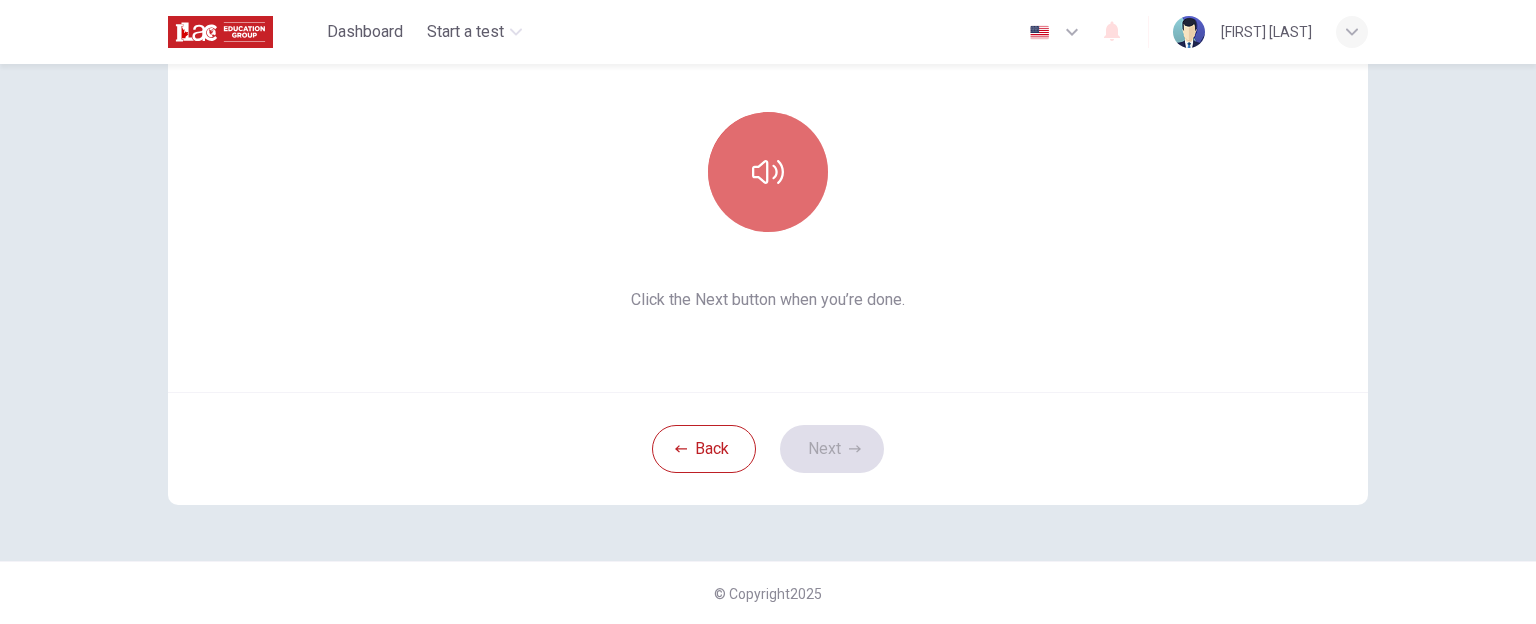 click at bounding box center [768, 172] 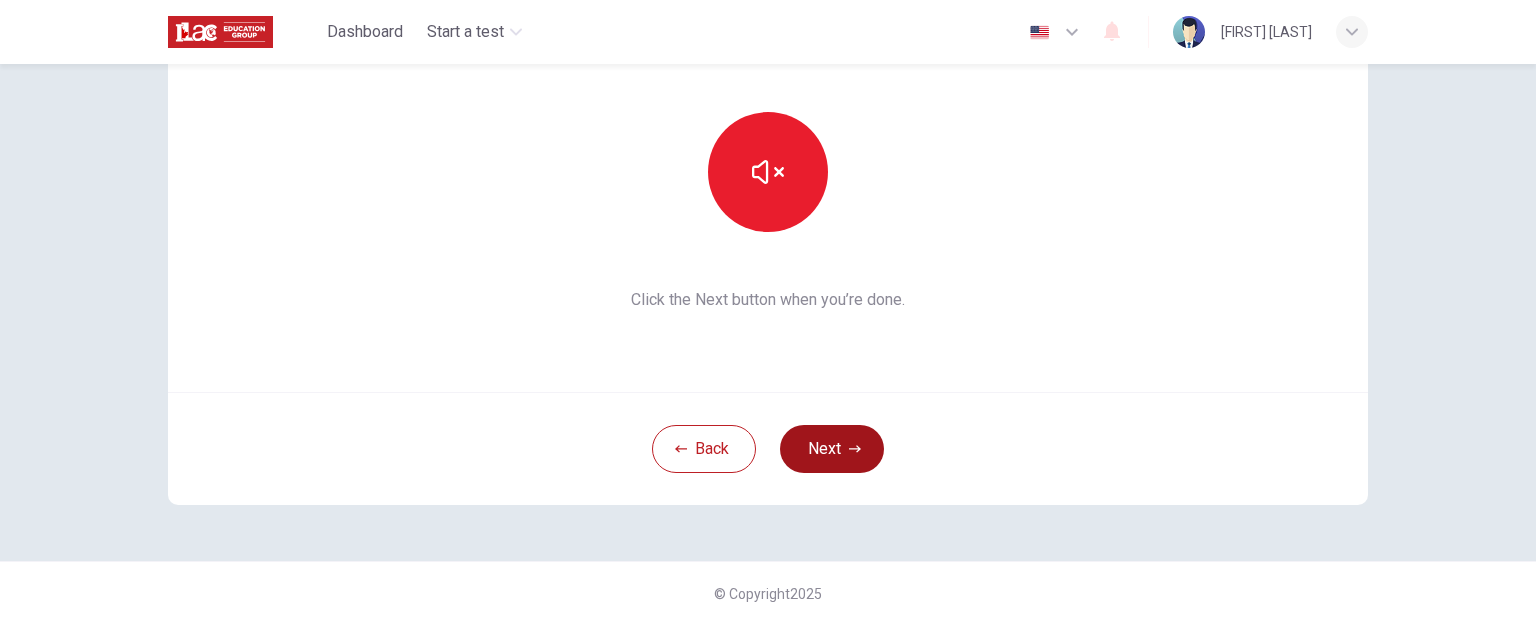 click on "Next" at bounding box center (832, 449) 